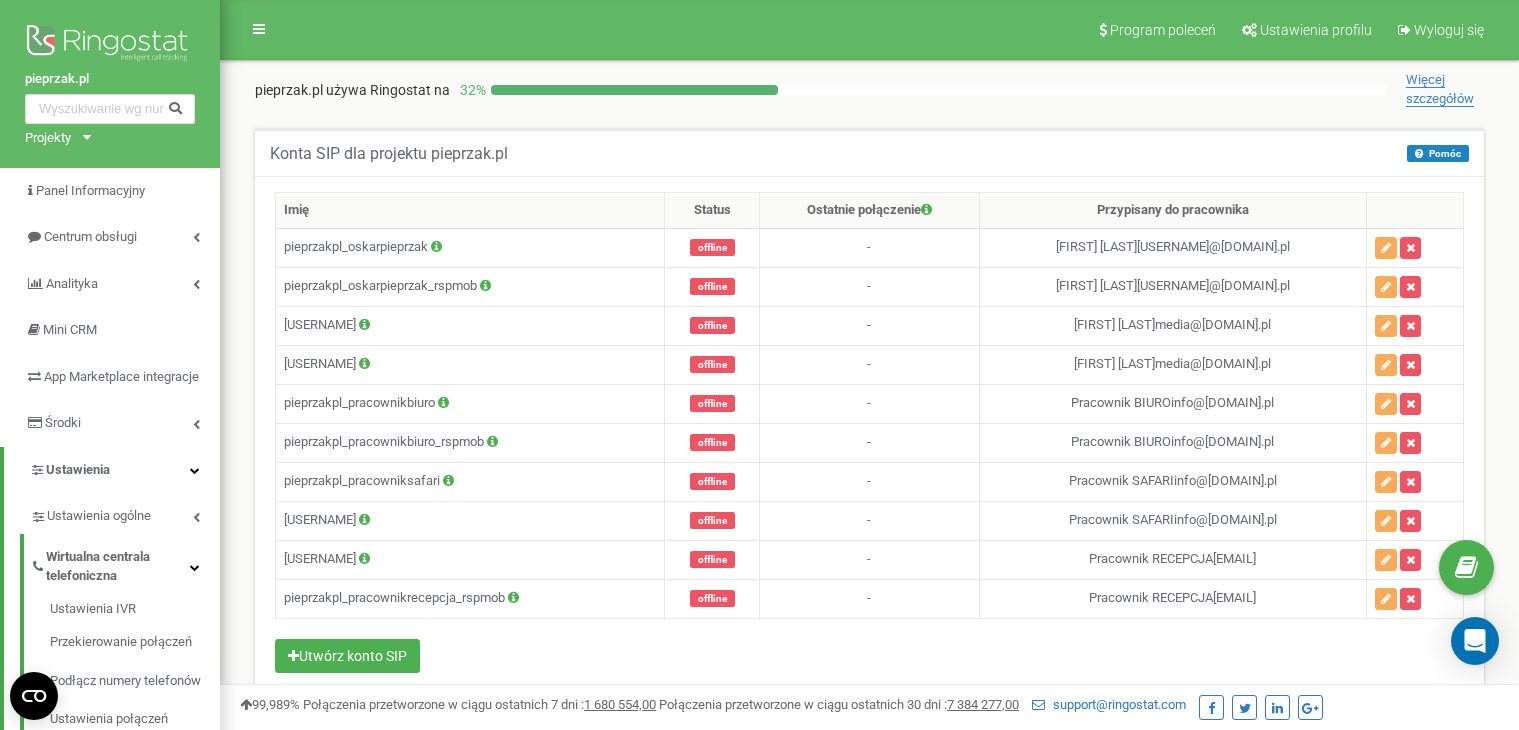 scroll, scrollTop: 0, scrollLeft: 0, axis: both 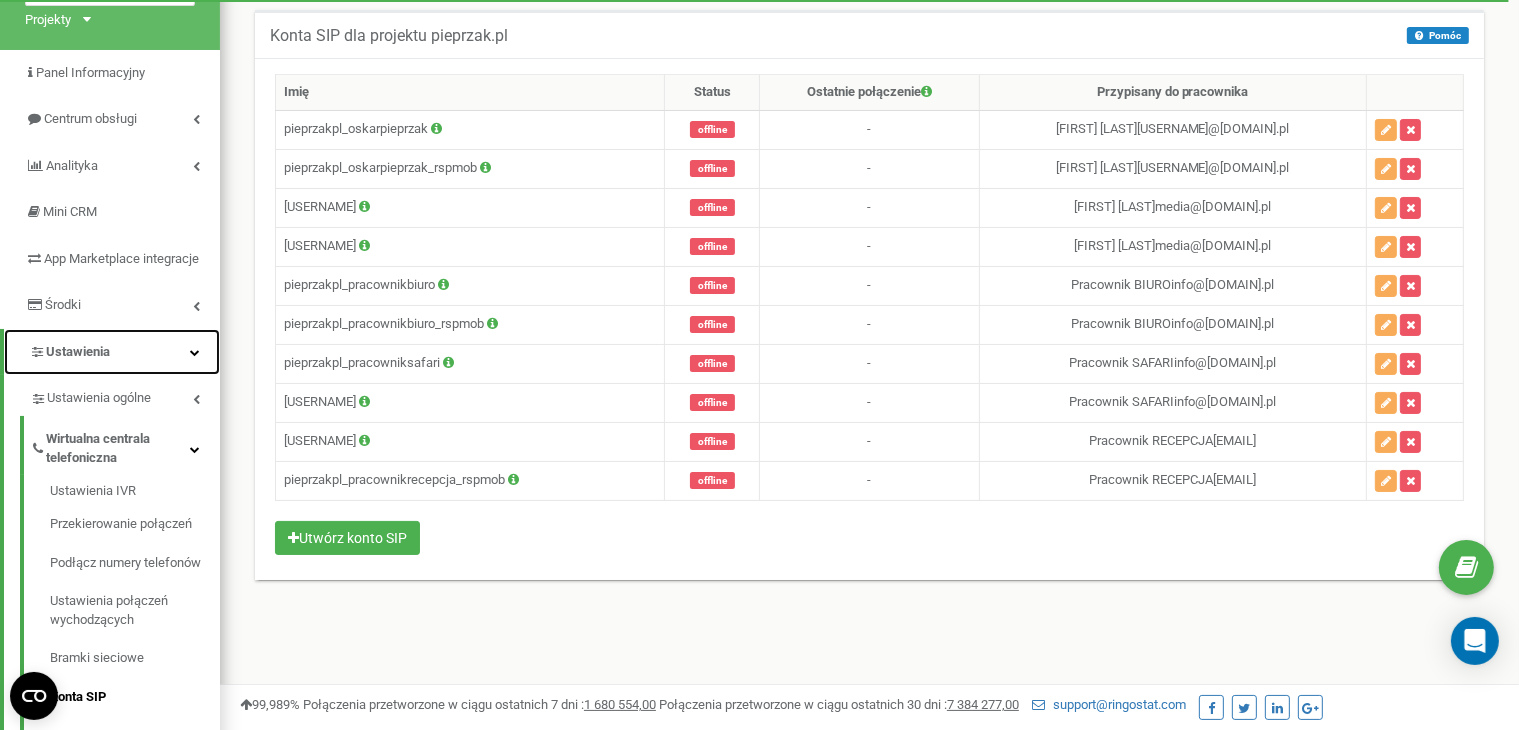 click on "Ustawienia" at bounding box center [78, 351] 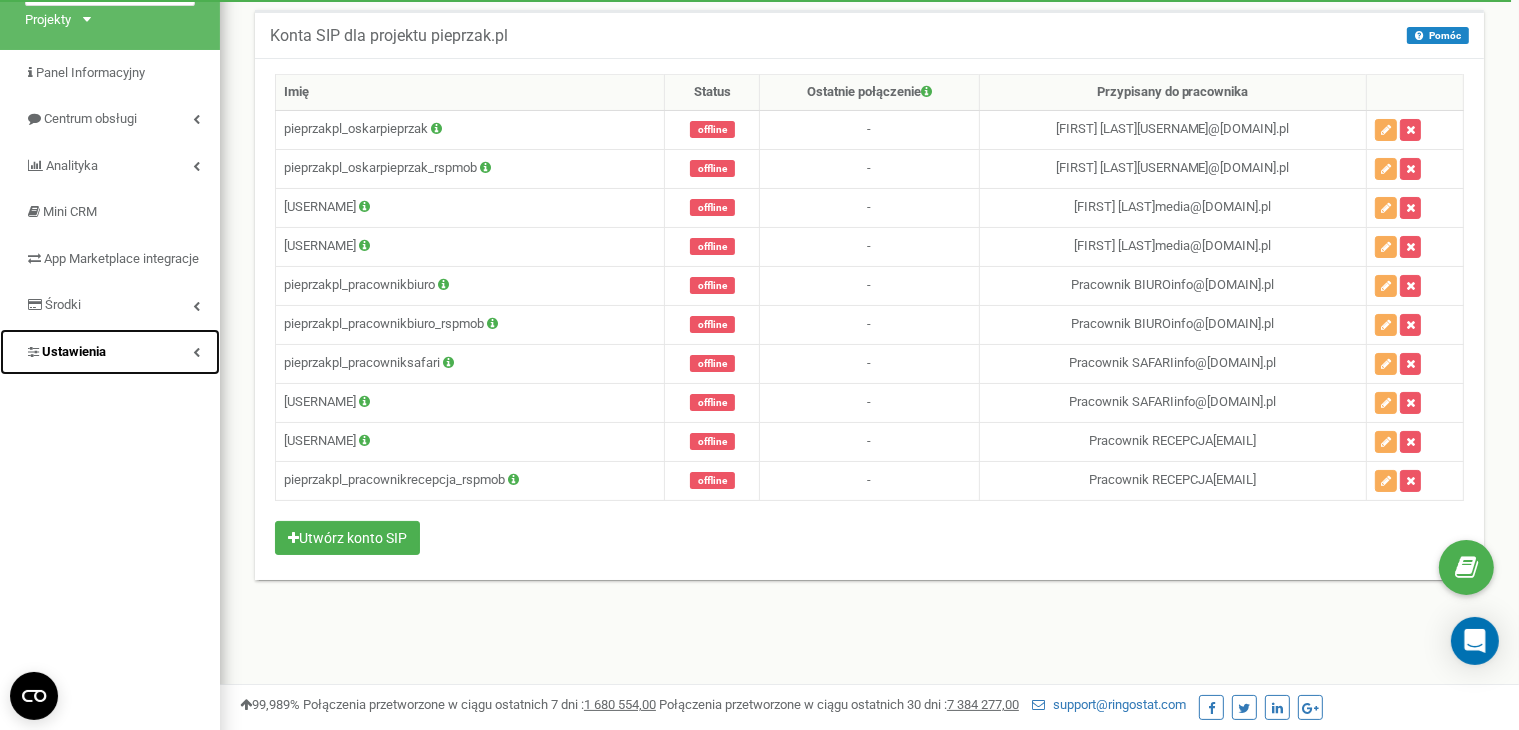 click on "Ustawienia" at bounding box center (74, 351) 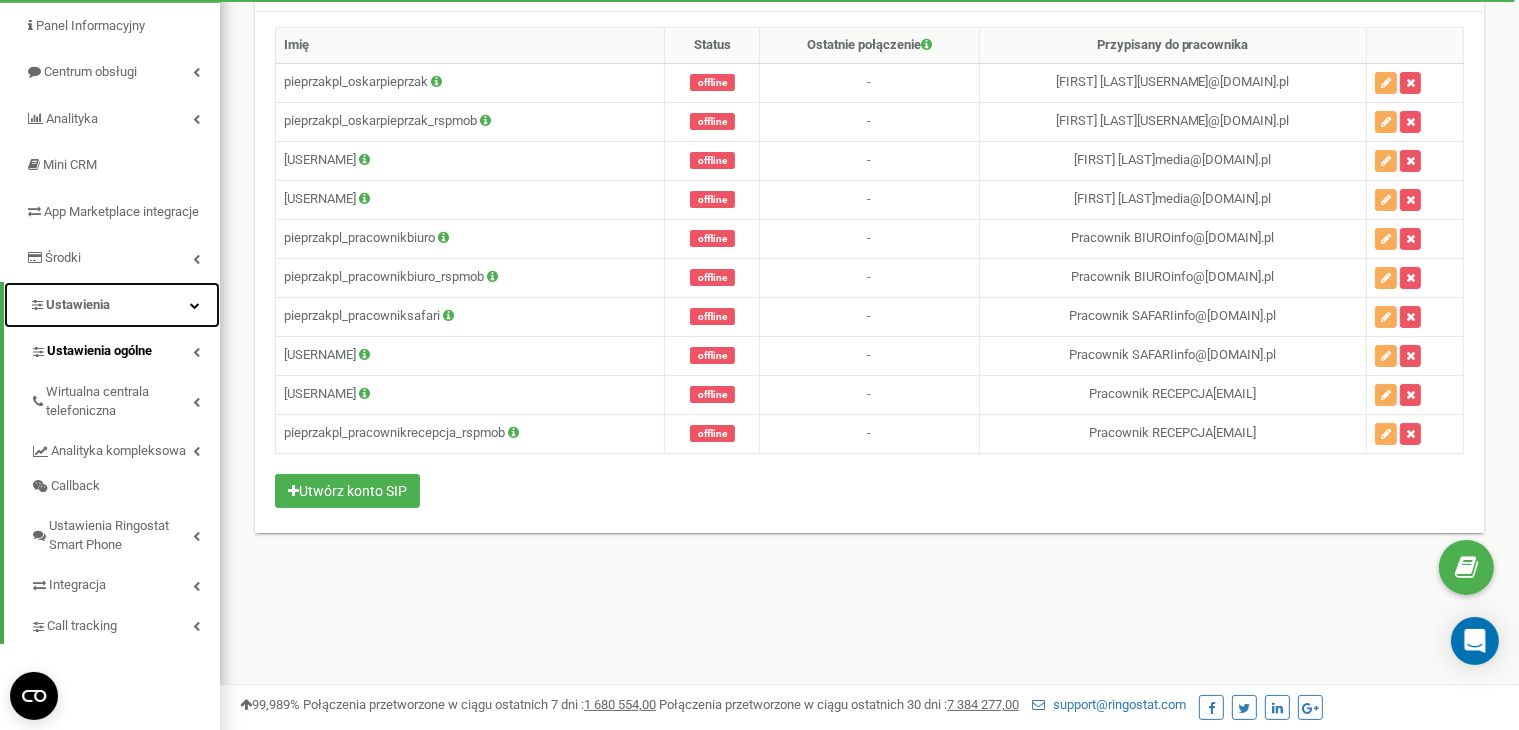 scroll, scrollTop: 228, scrollLeft: 0, axis: vertical 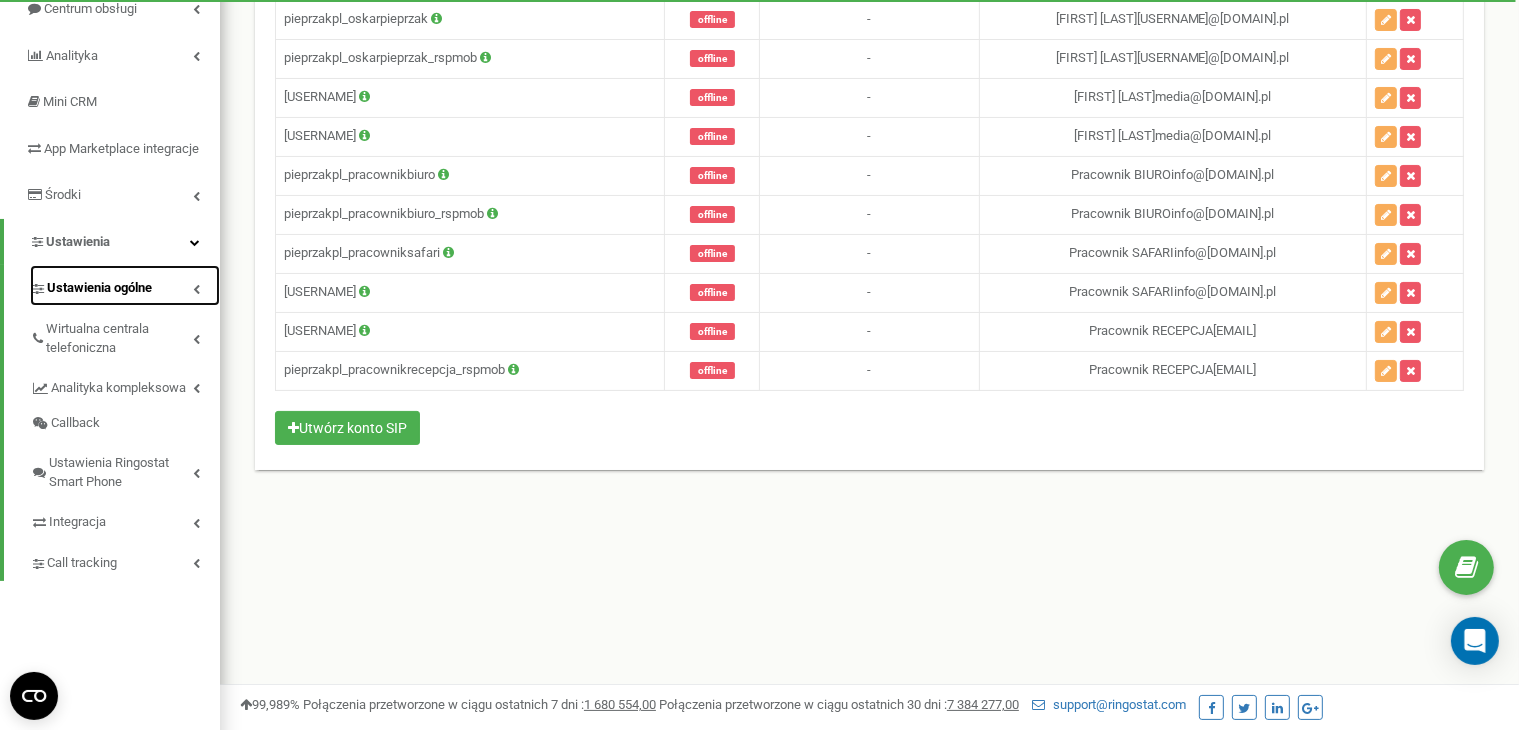 click on "Ustawienia ogólne" at bounding box center [99, 288] 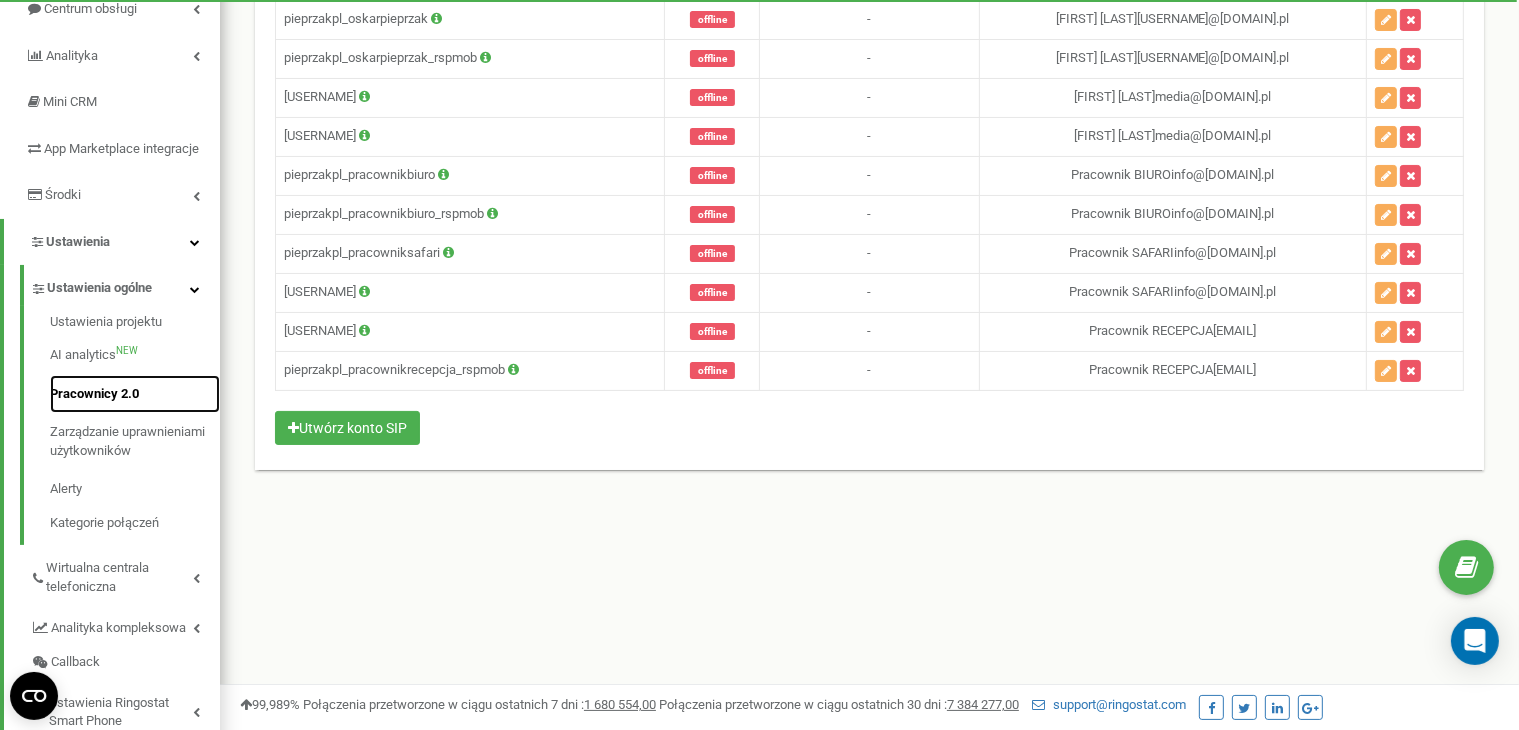 click on "Pracownicy 2.0" at bounding box center [135, 394] 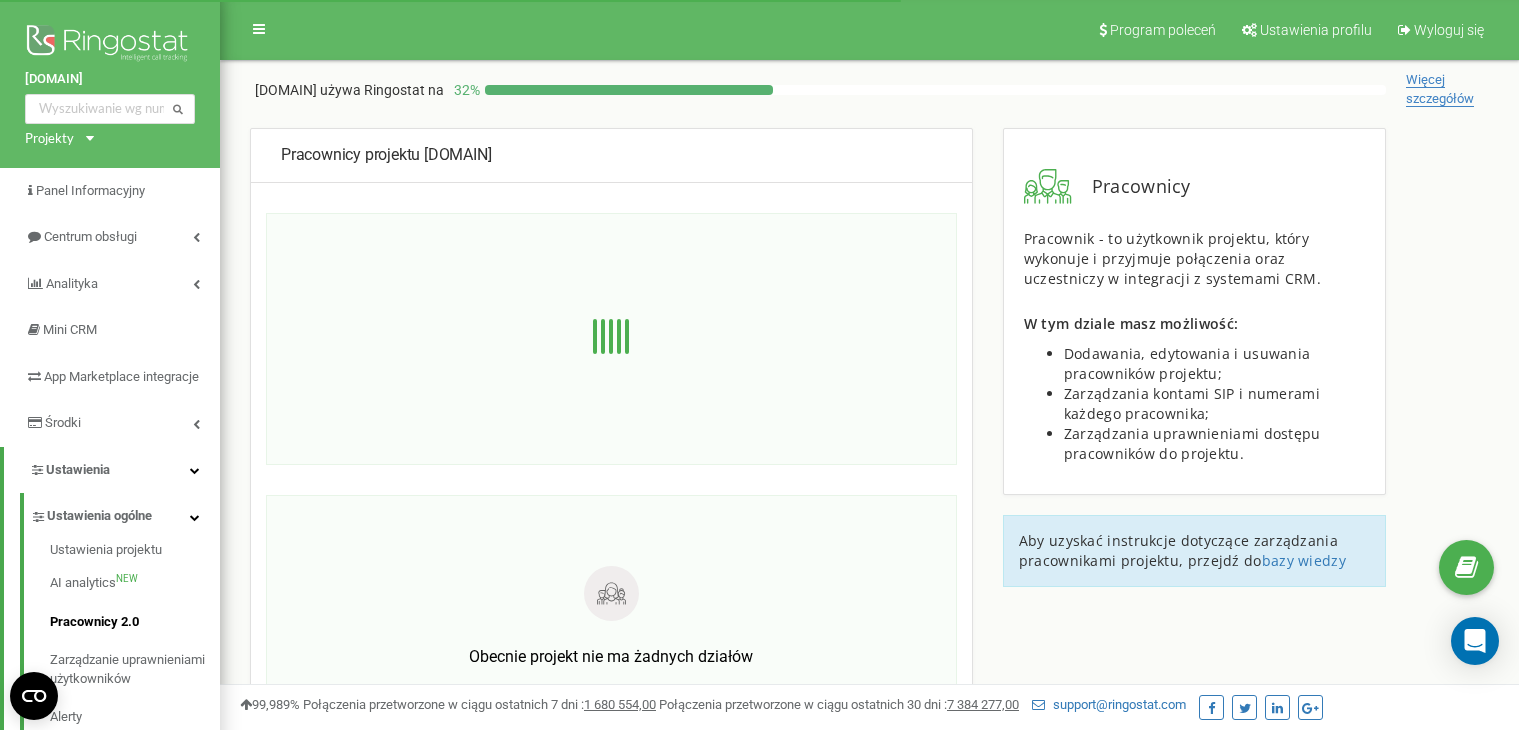 scroll, scrollTop: 0, scrollLeft: 0, axis: both 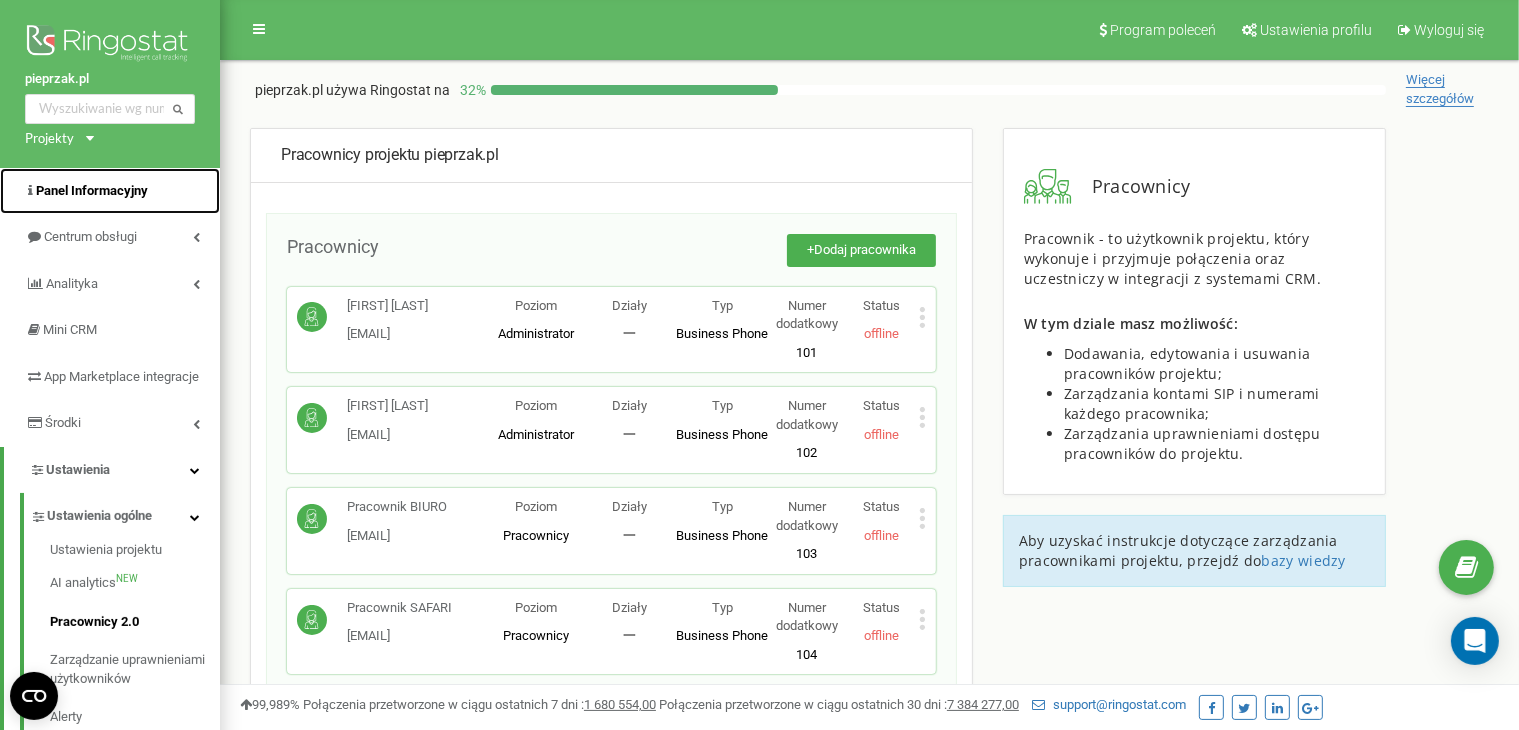click on "Panel Informacyjny" at bounding box center (92, 190) 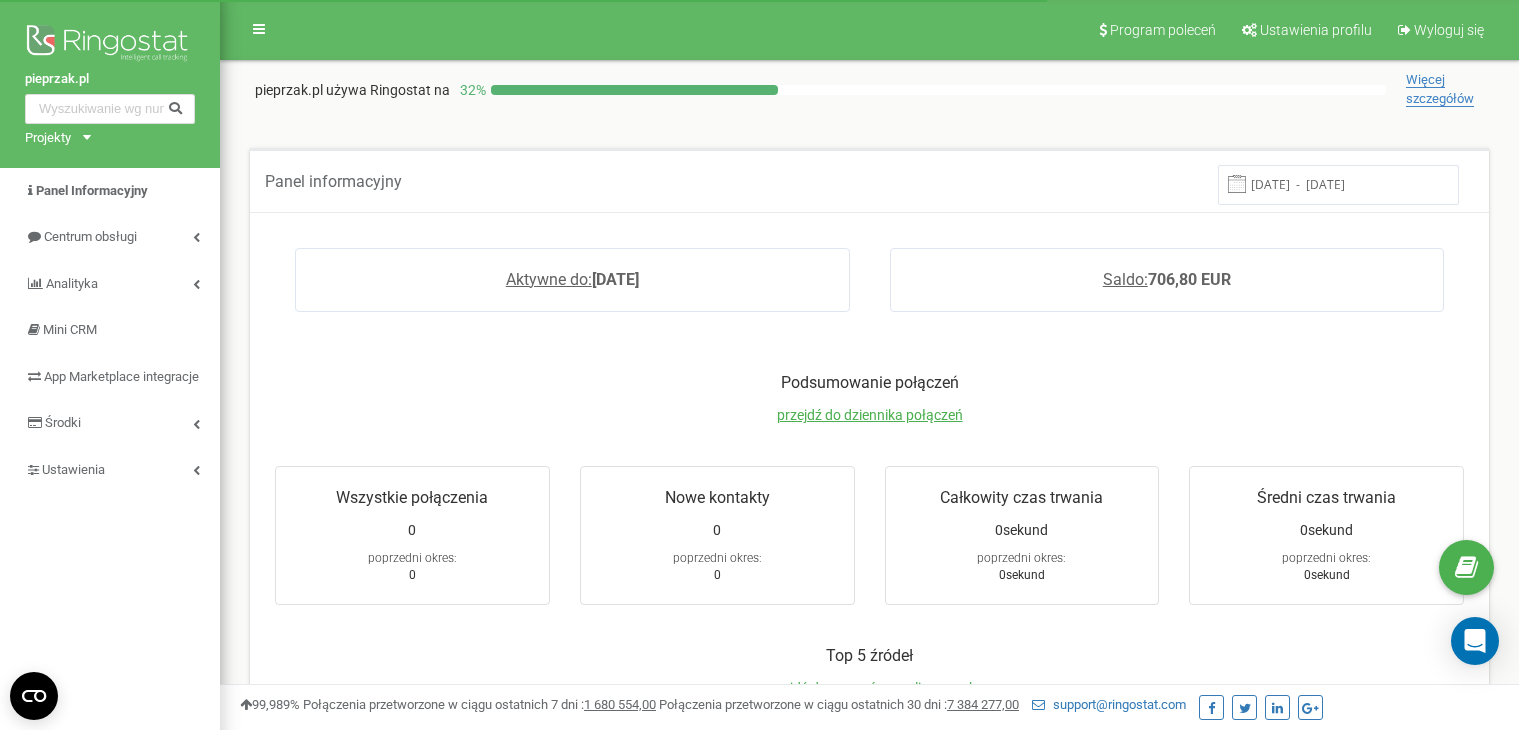 scroll, scrollTop: 0, scrollLeft: 0, axis: both 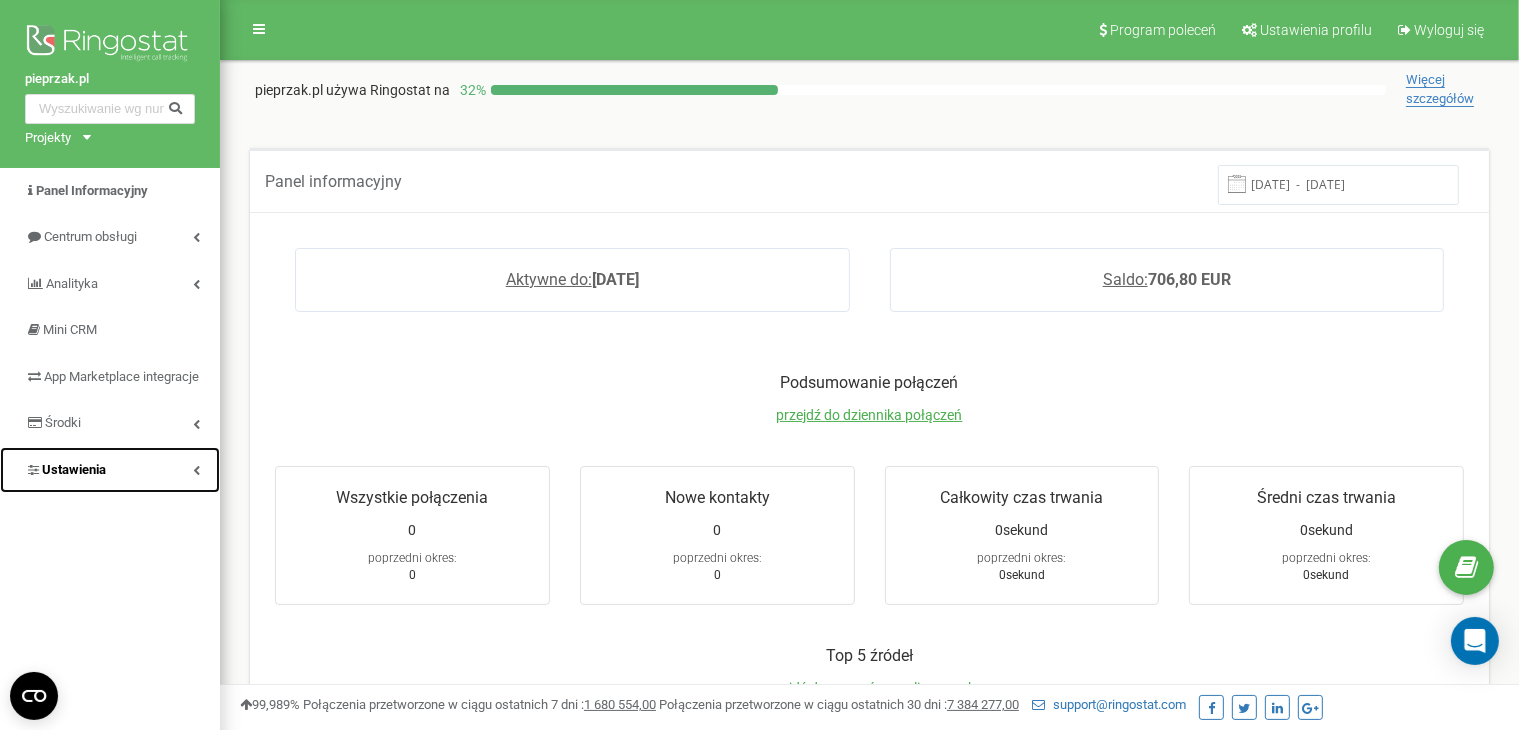 click on "Ustawienia" at bounding box center [110, 470] 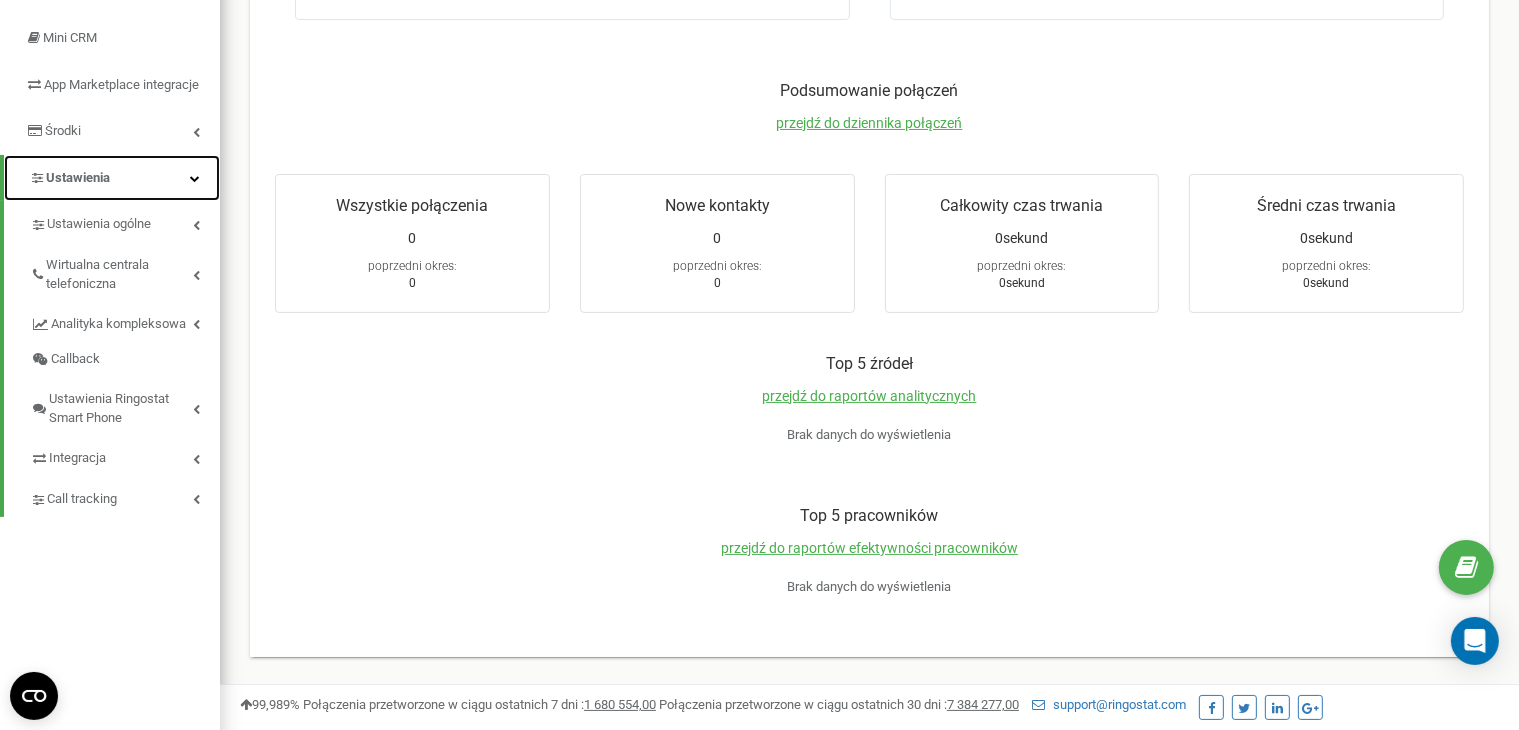 scroll, scrollTop: 309, scrollLeft: 0, axis: vertical 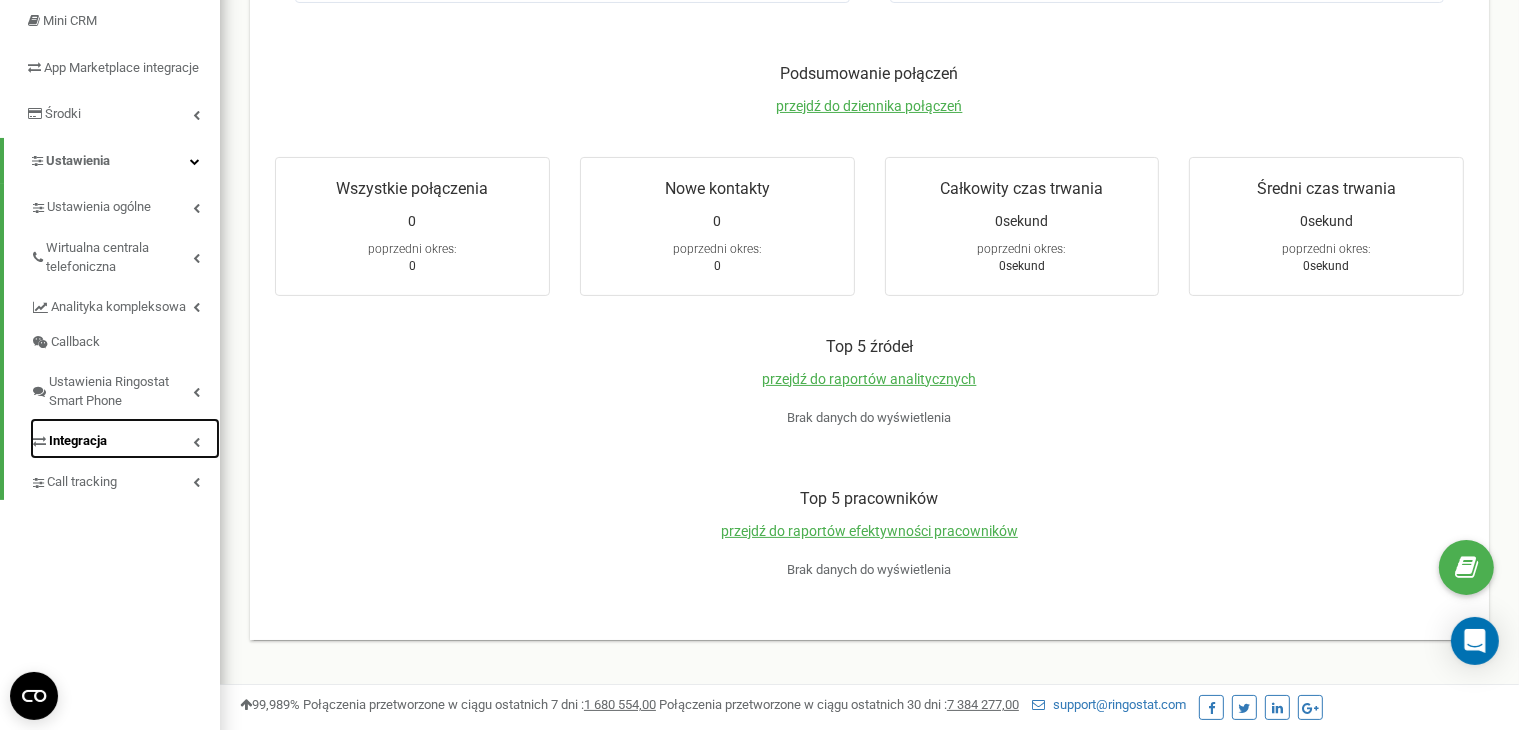 click on "Integracja" at bounding box center [78, 441] 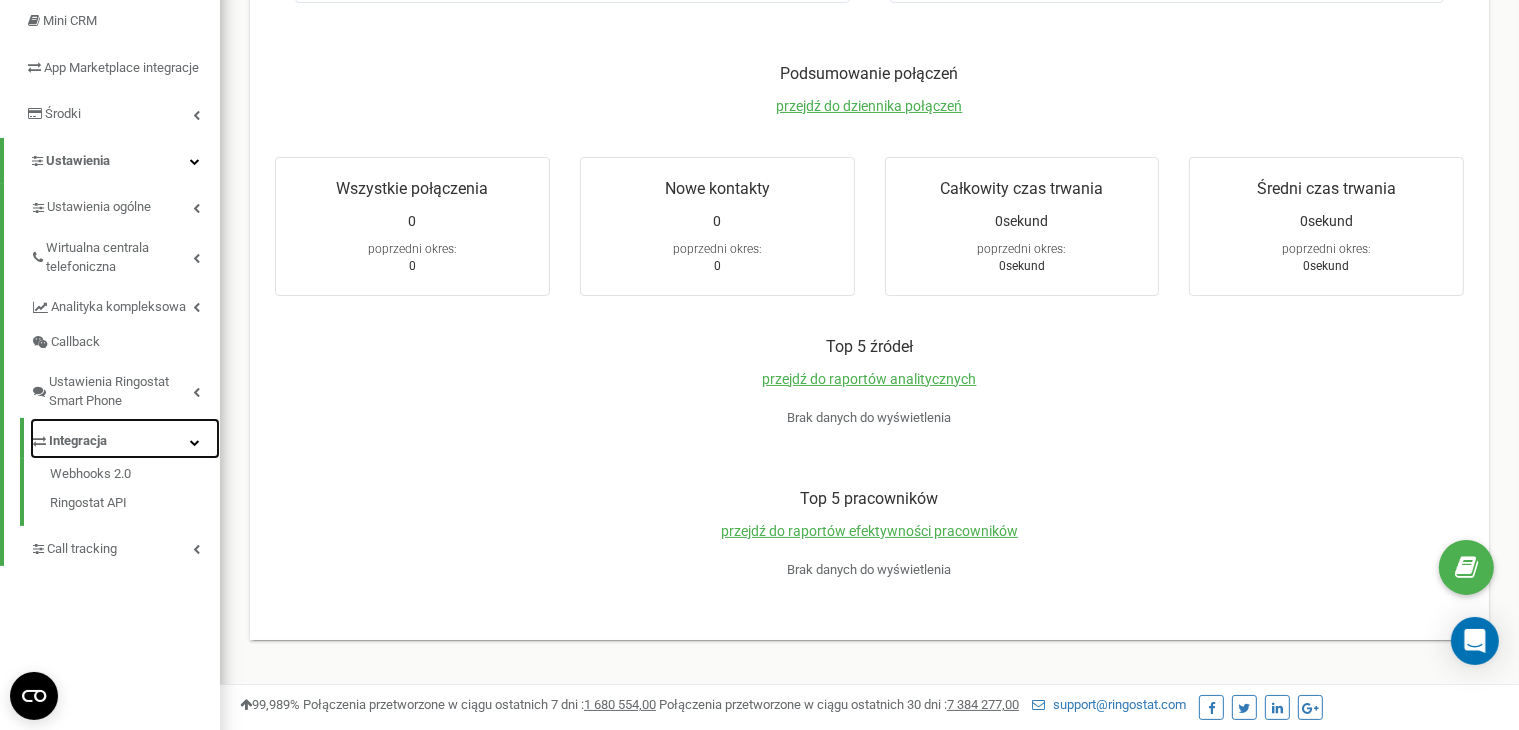 click on "Integracja" at bounding box center [78, 441] 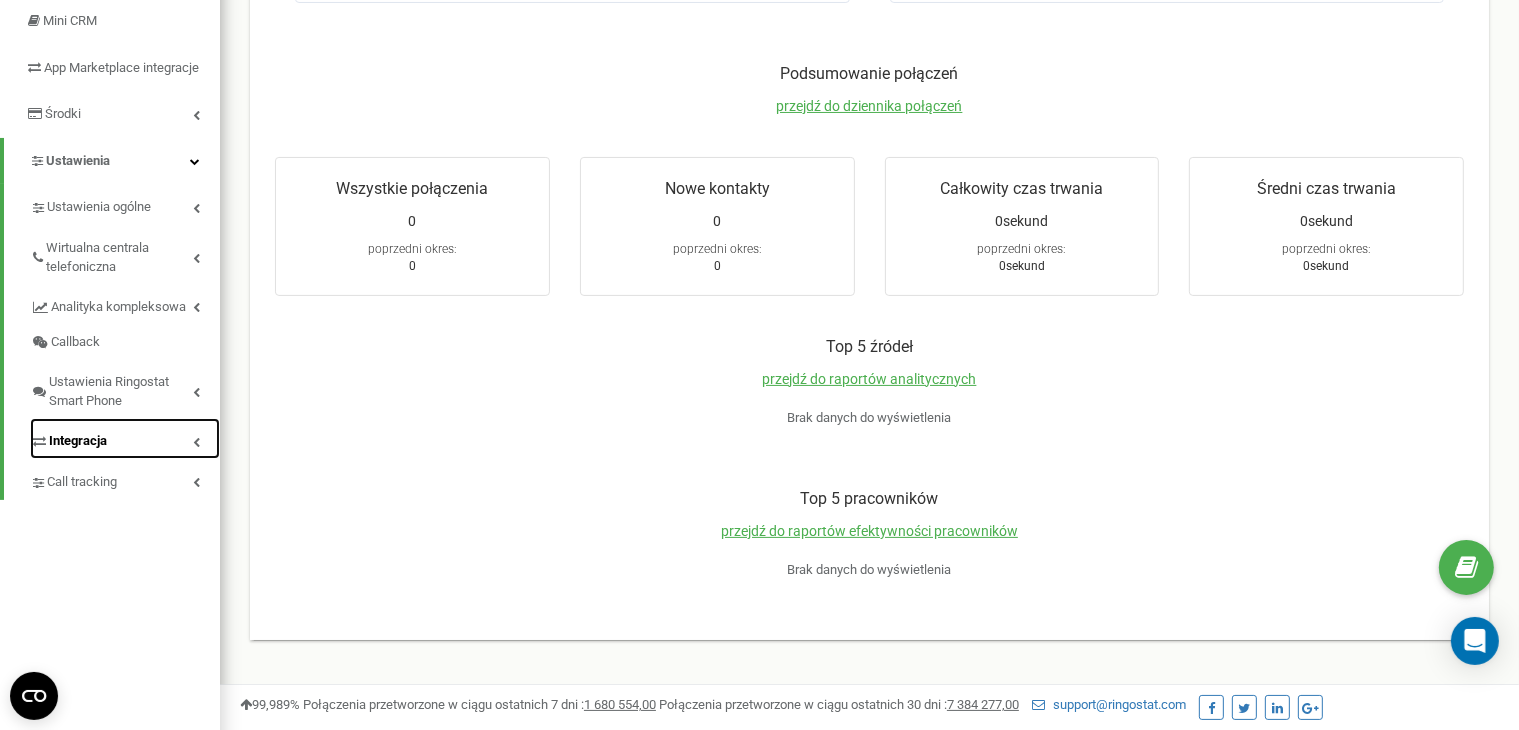 click on "Integracja" at bounding box center (78, 441) 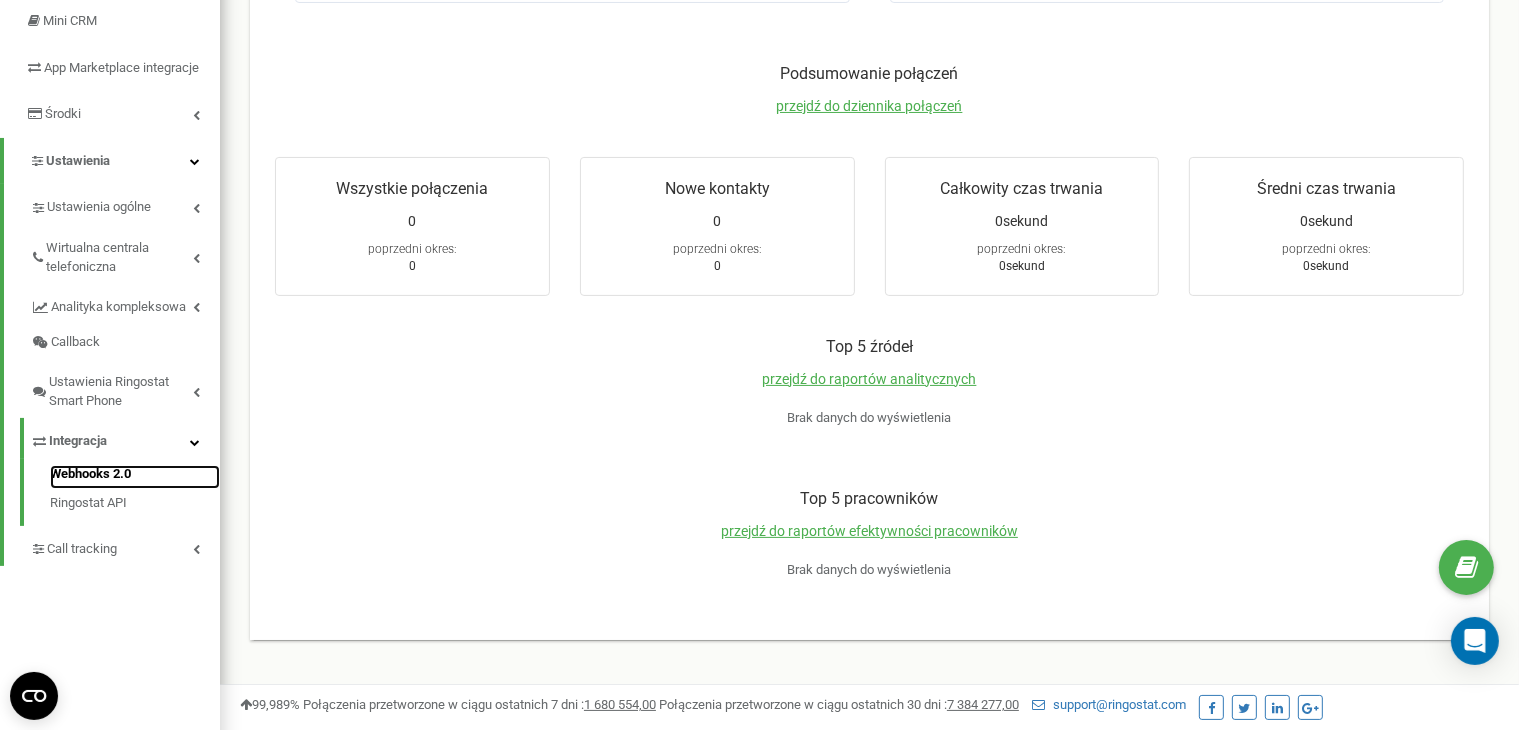 click on "Webhooks 2.0" at bounding box center [135, 477] 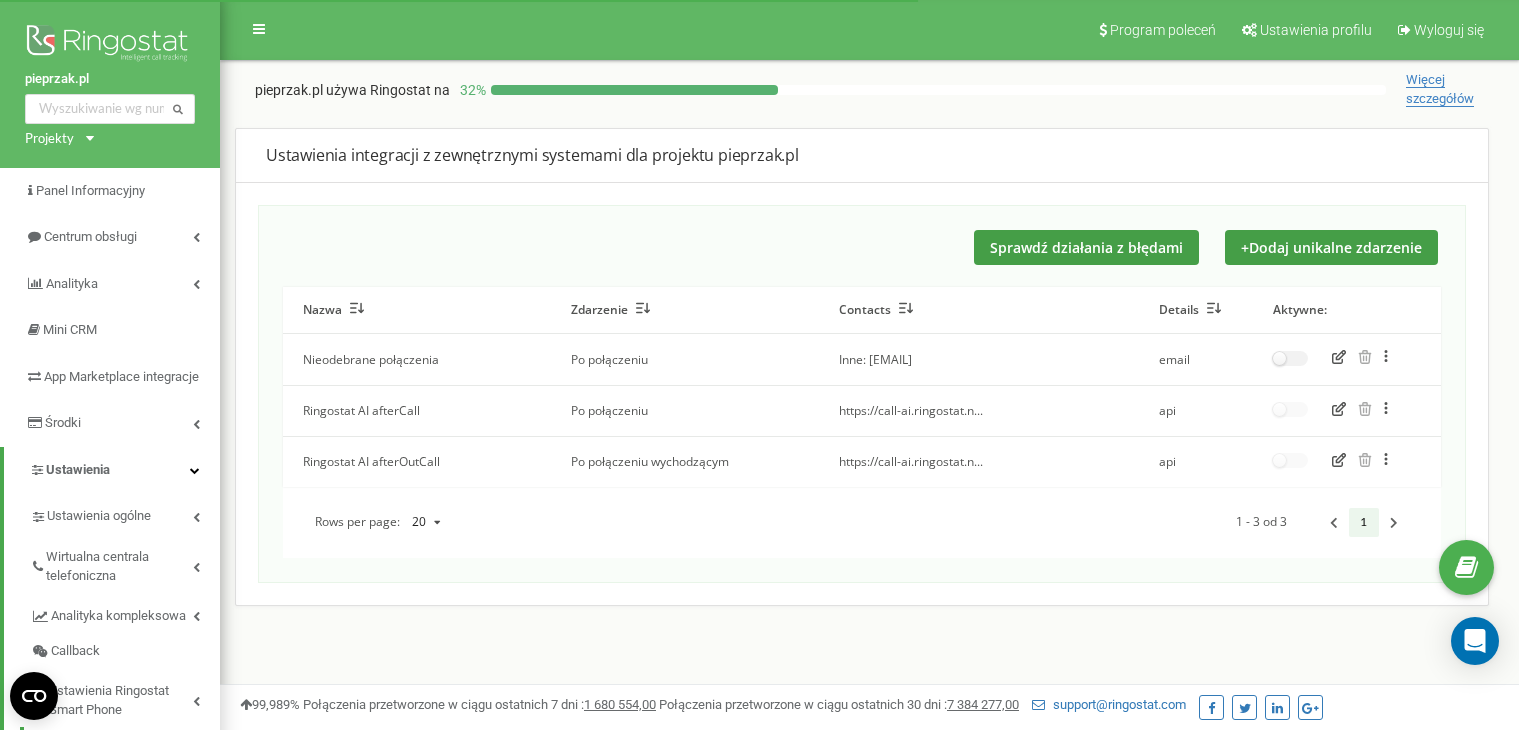 scroll, scrollTop: 0, scrollLeft: 0, axis: both 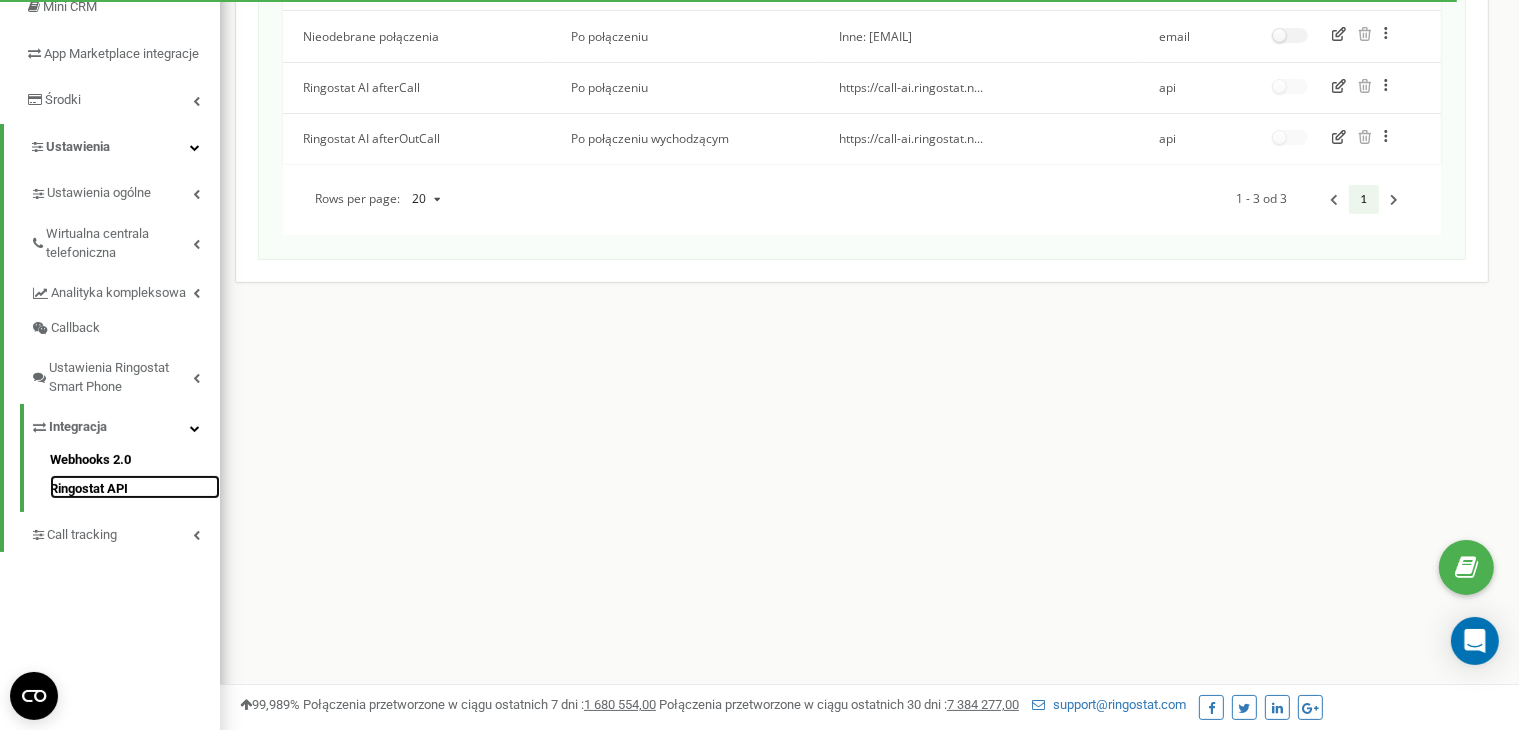 click on "Ringostat API" at bounding box center (135, 487) 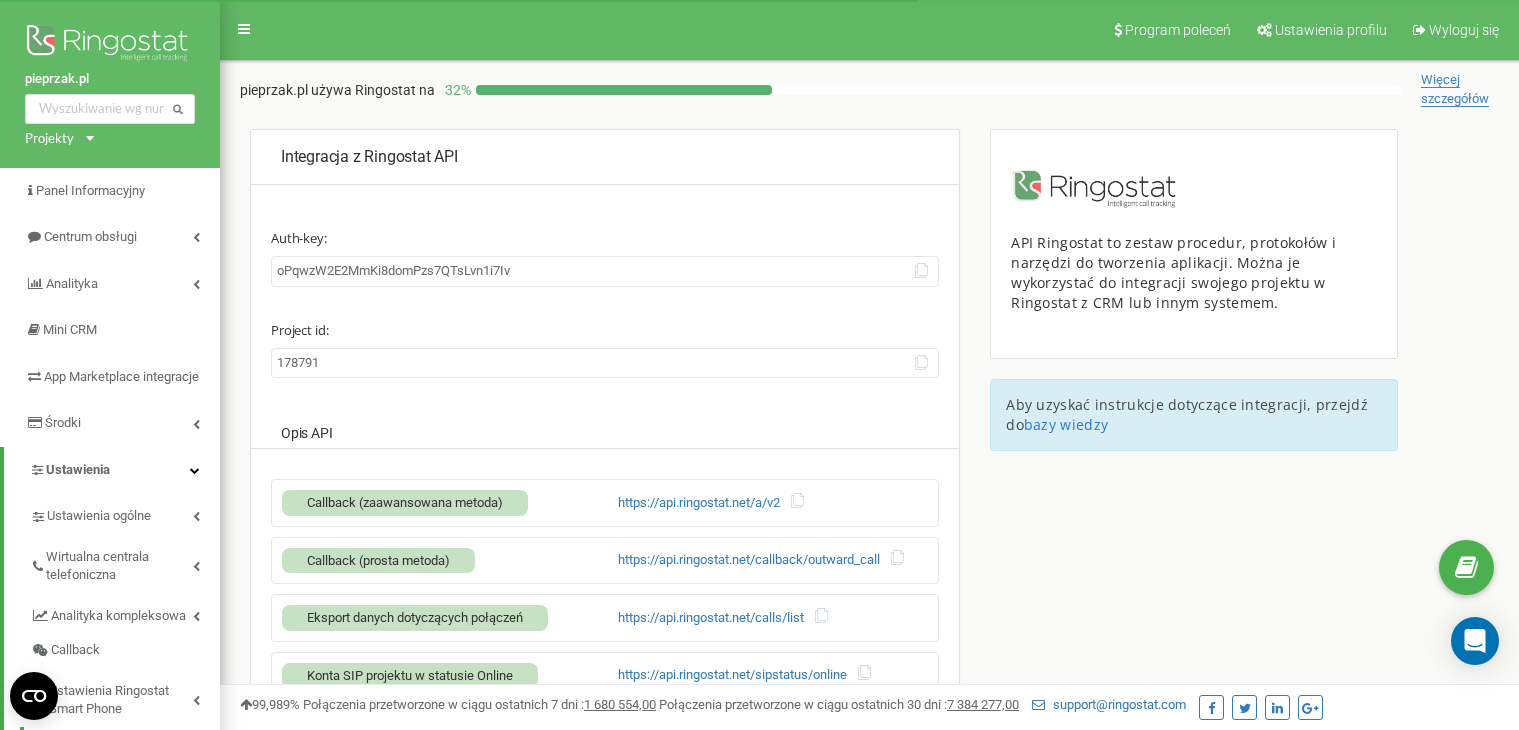 scroll, scrollTop: 0, scrollLeft: 0, axis: both 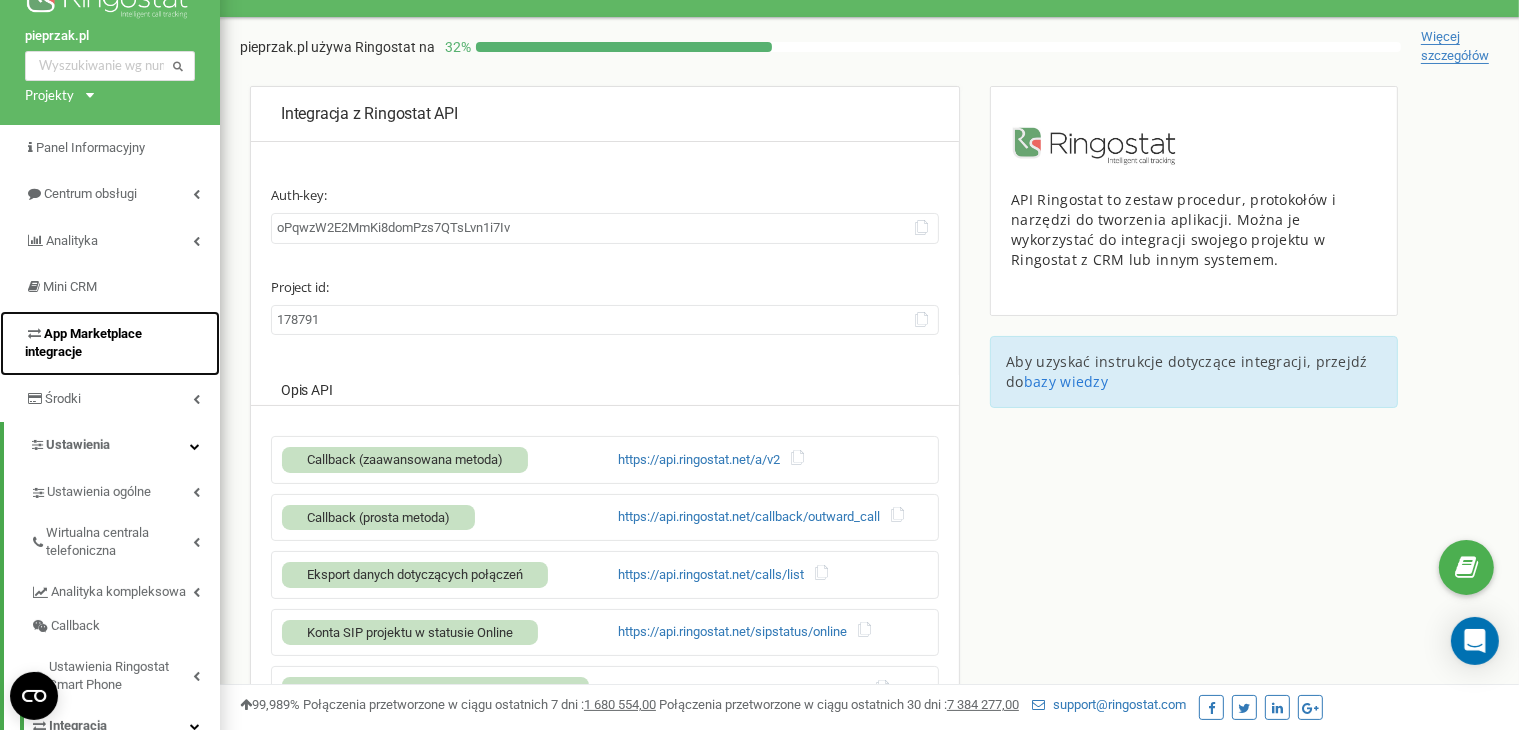 click on "App Marketplace integracje" at bounding box center (83, 343) 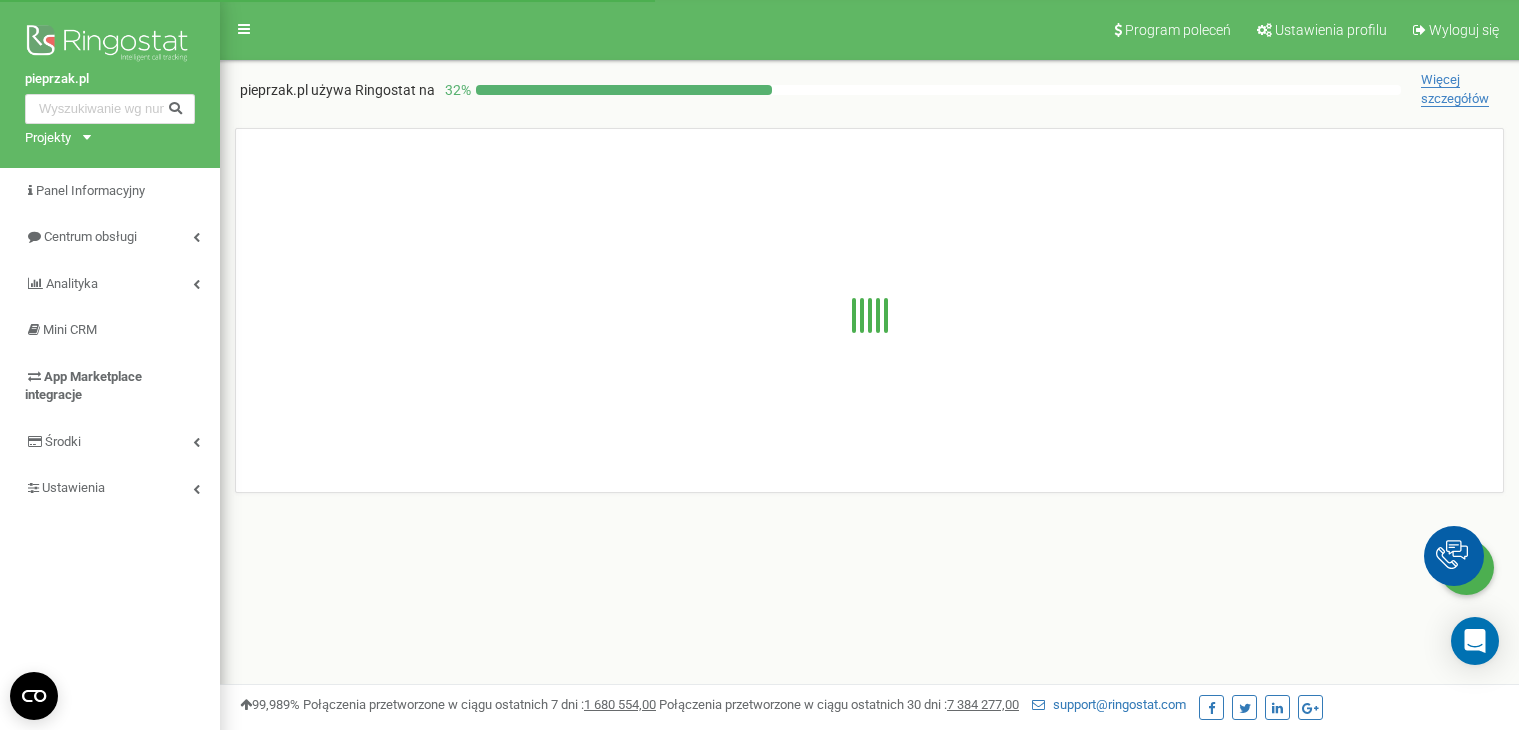 scroll, scrollTop: 0, scrollLeft: 0, axis: both 